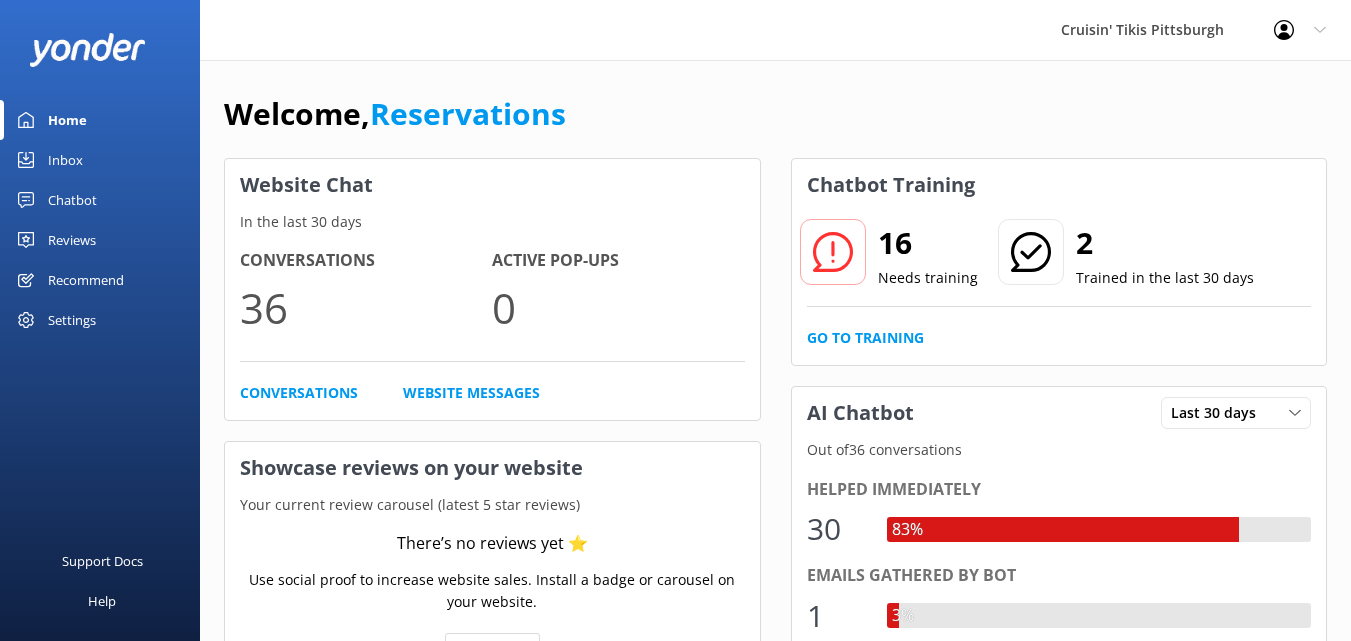 scroll, scrollTop: 0, scrollLeft: 0, axis: both 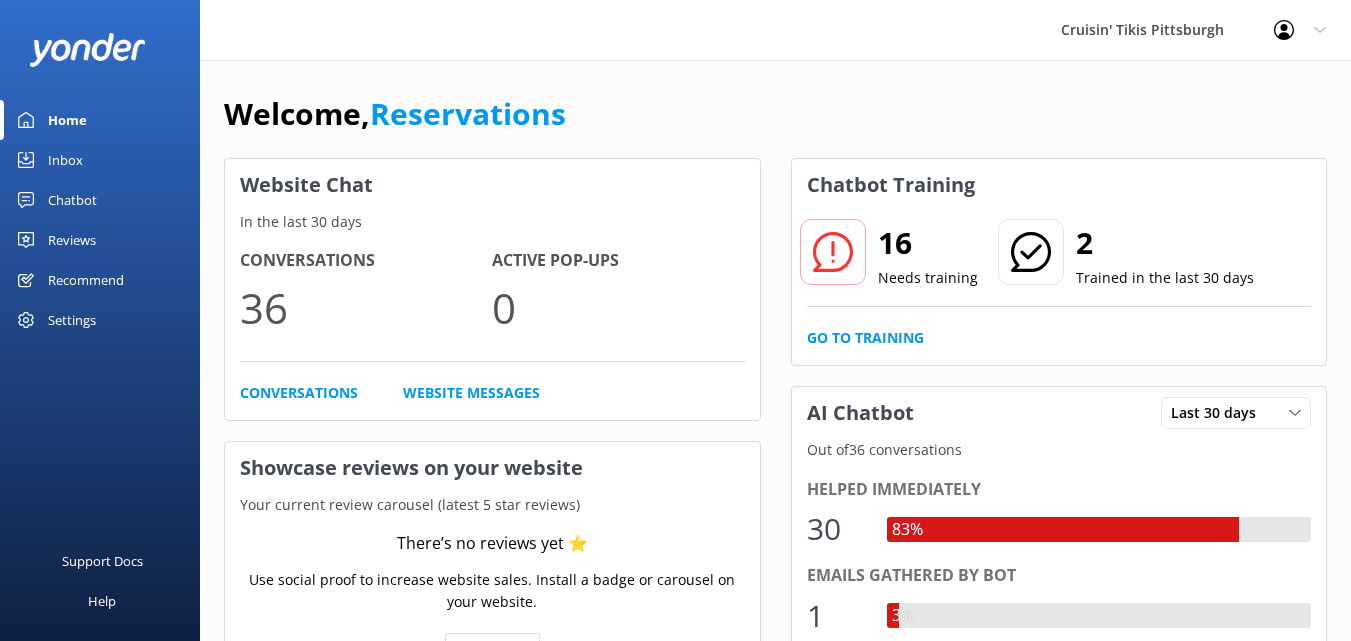 click on "2" at bounding box center [1165, 243] 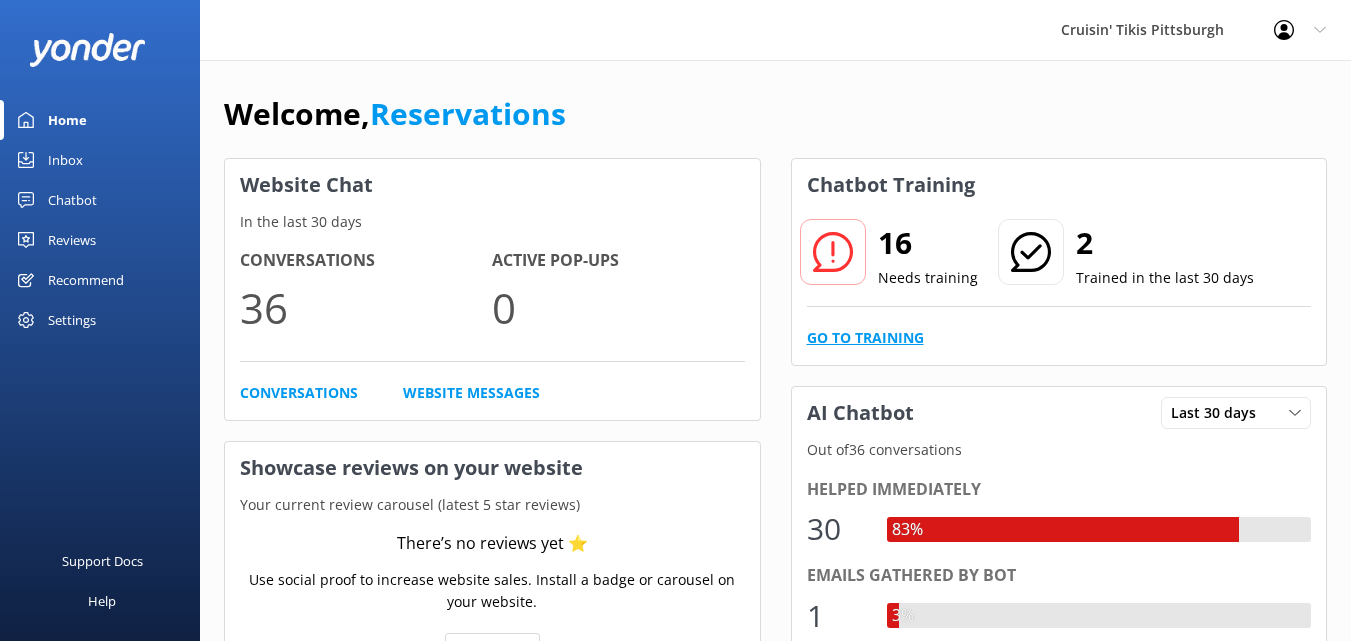 click on "Go to Training" at bounding box center [865, 338] 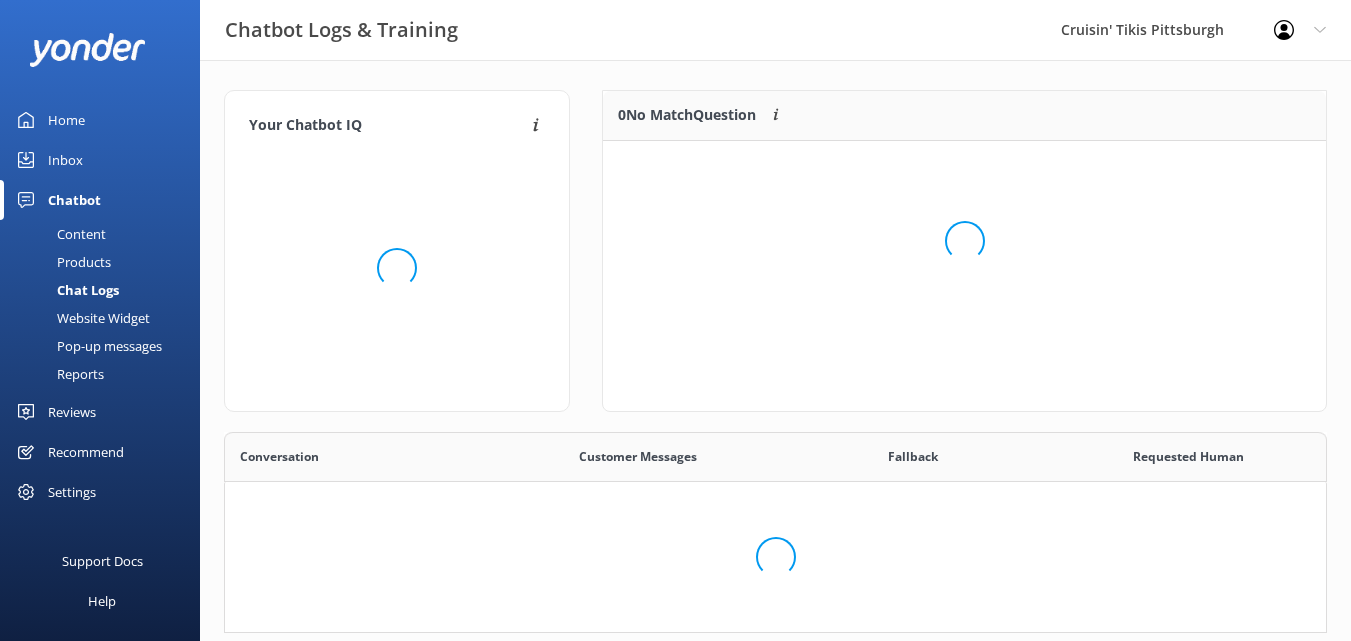 scroll, scrollTop: 16, scrollLeft: 16, axis: both 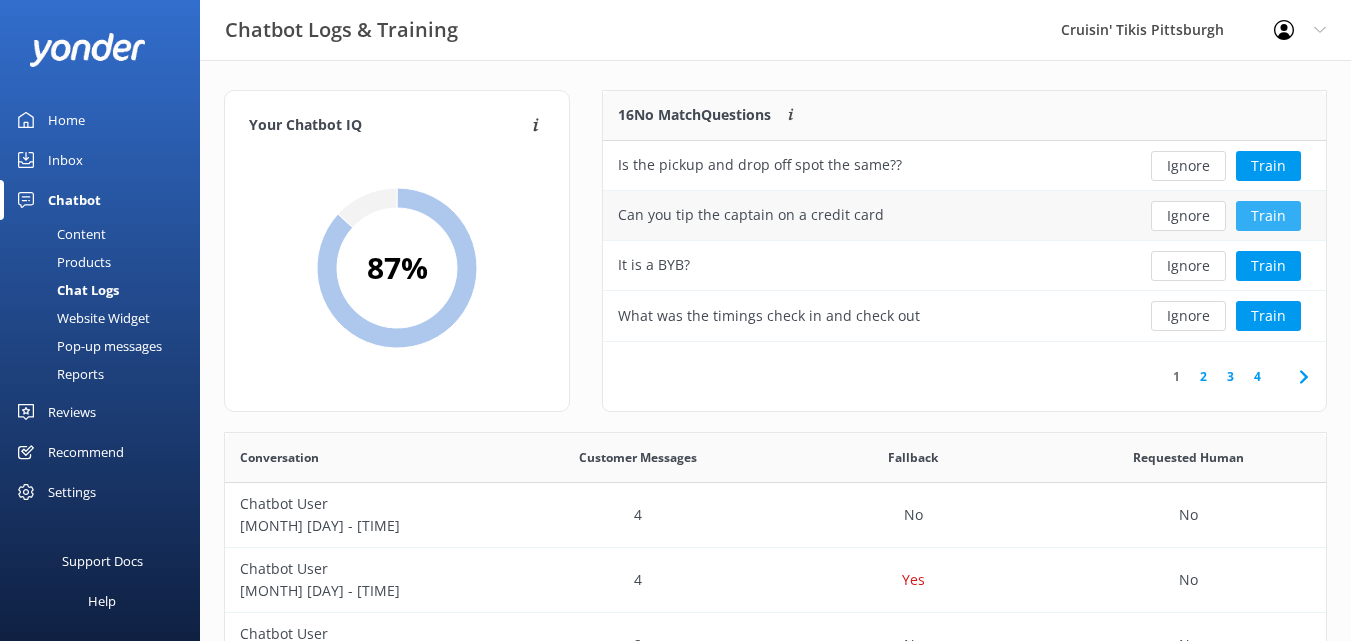 click on "Train" at bounding box center [1268, 216] 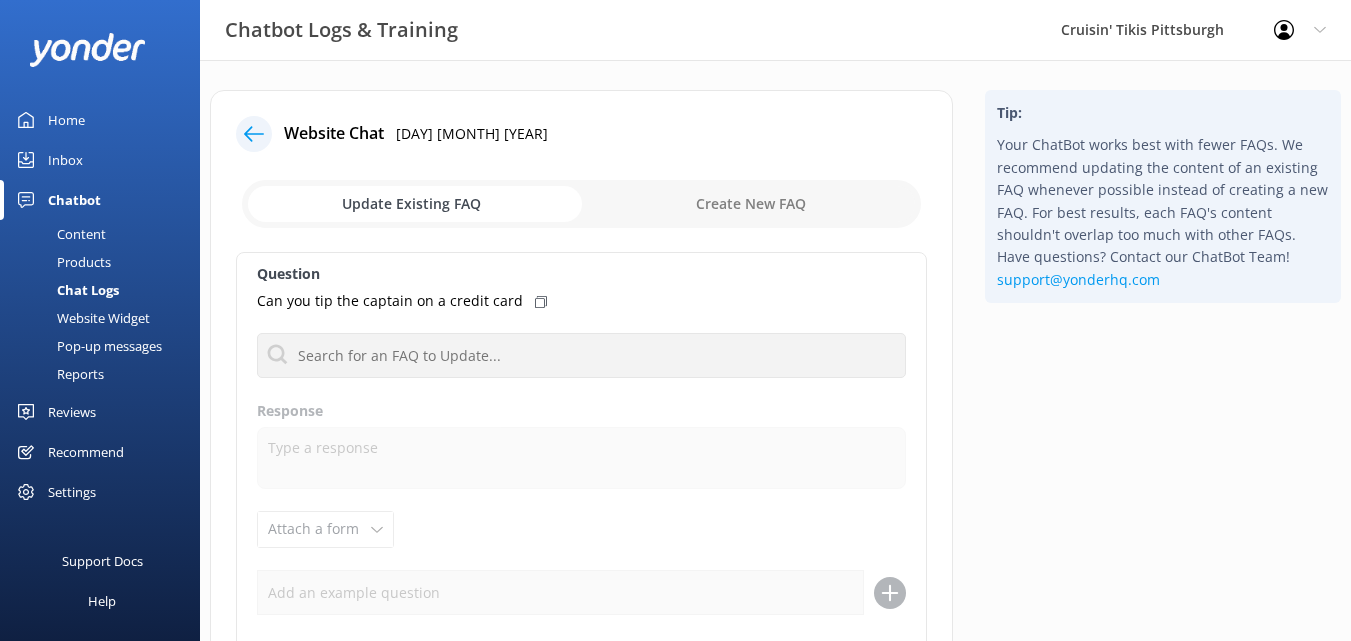 click at bounding box center [581, 204] 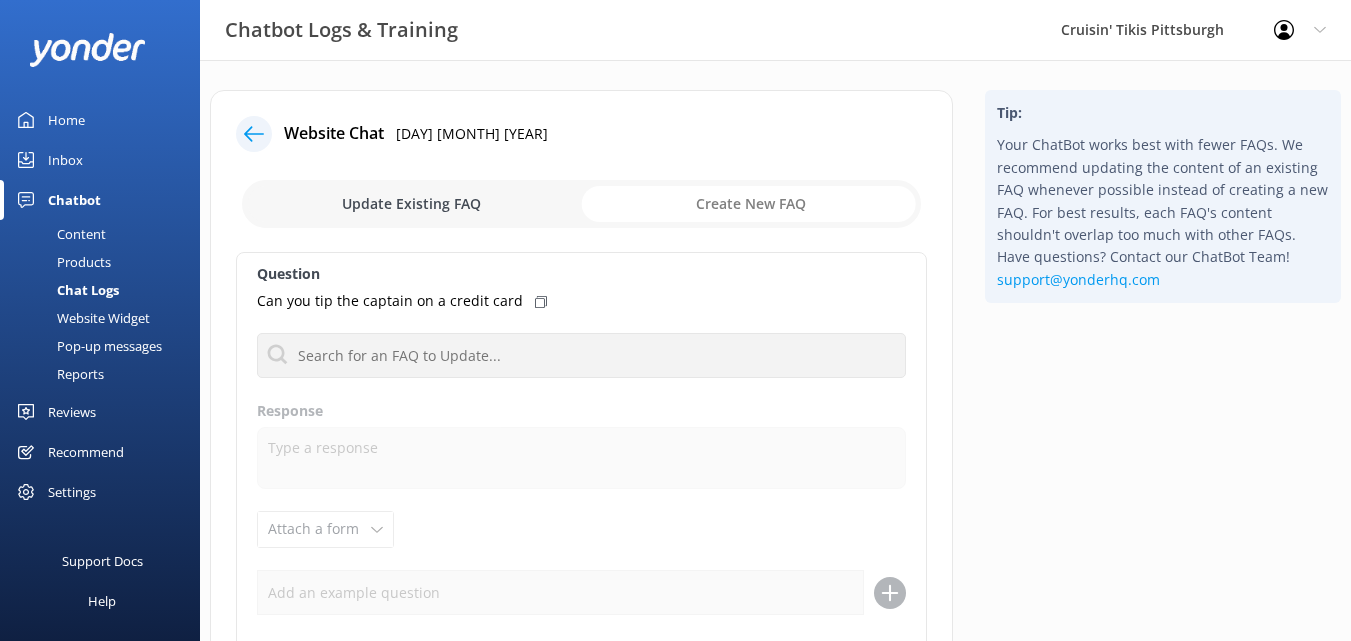 checkbox on "true" 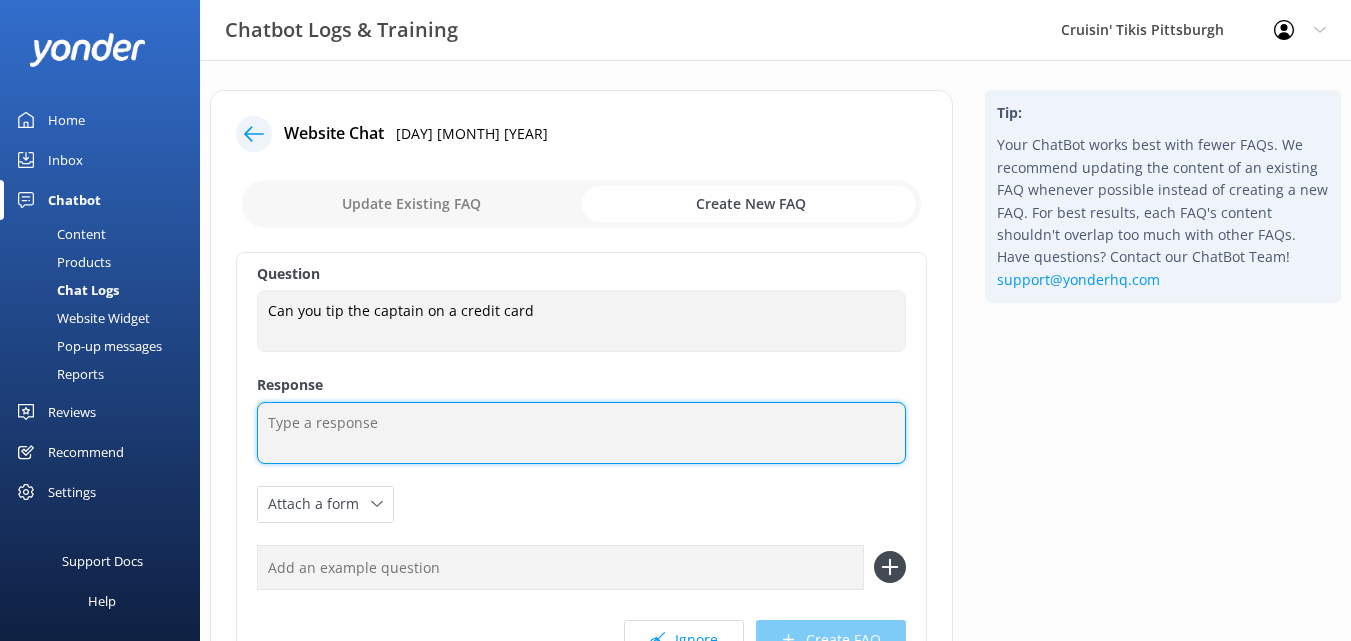 click at bounding box center [581, 433] 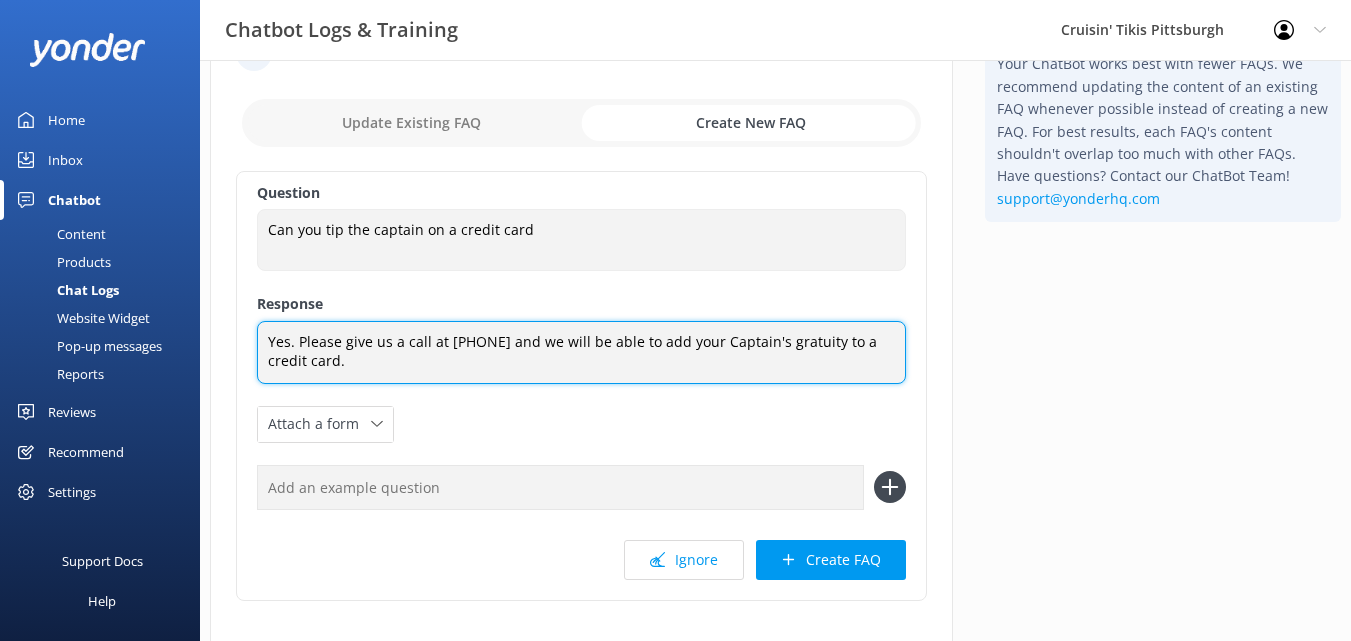 scroll, scrollTop: 82, scrollLeft: 0, axis: vertical 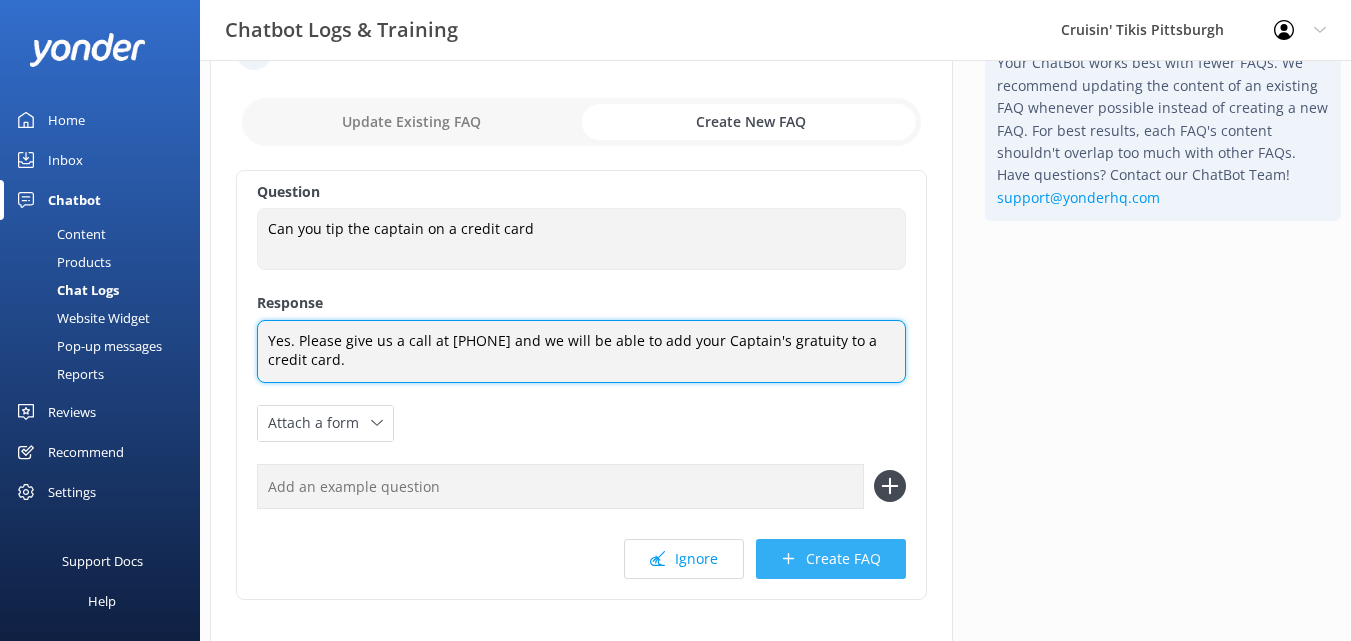 type on "Yes. Please give us a call at [PHONE] and we will be able to add your Captain's gratuity to a credit card." 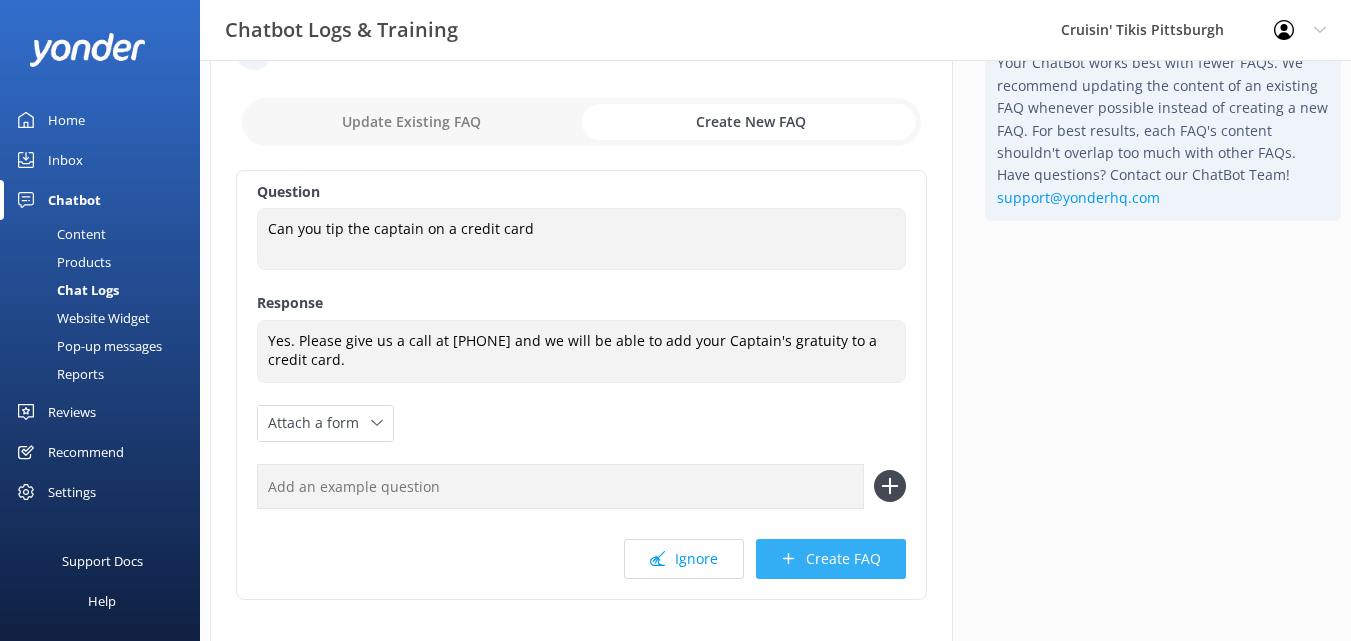 click on "Create FAQ" at bounding box center (831, 559) 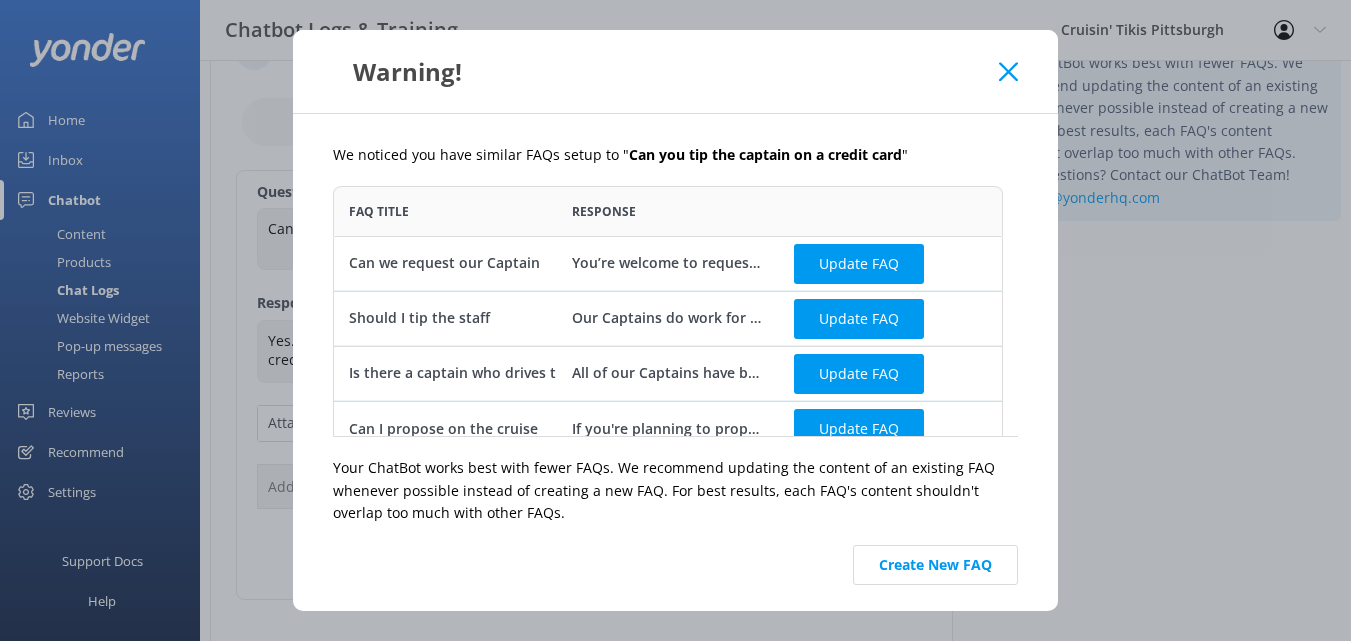 scroll, scrollTop: 16, scrollLeft: 16, axis: both 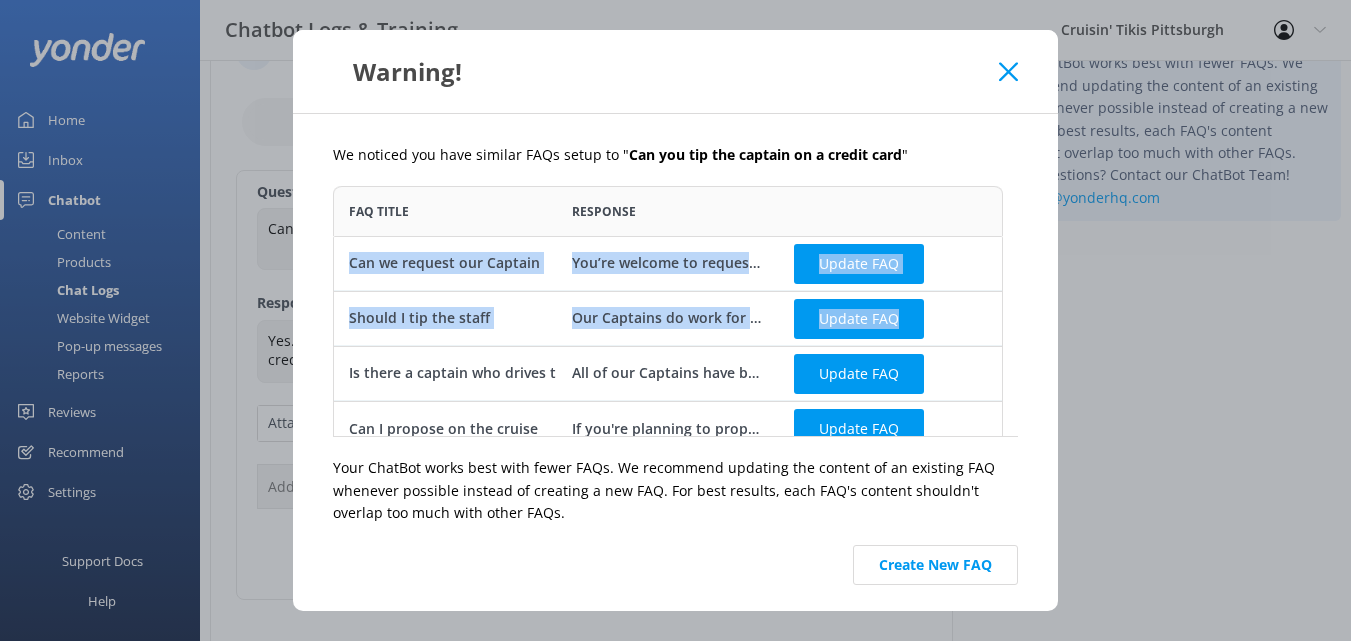 drag, startPoint x: 987, startPoint y: 333, endPoint x: 992, endPoint y: 393, distance: 60.207973 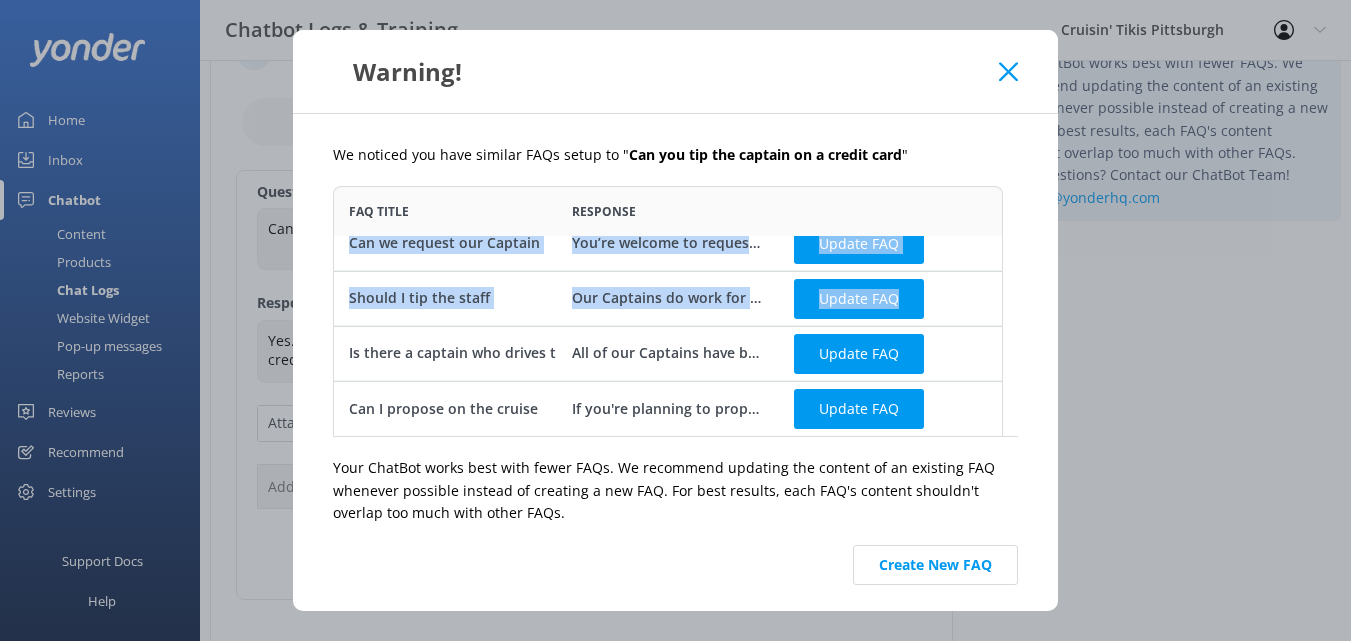 scroll, scrollTop: 0, scrollLeft: 0, axis: both 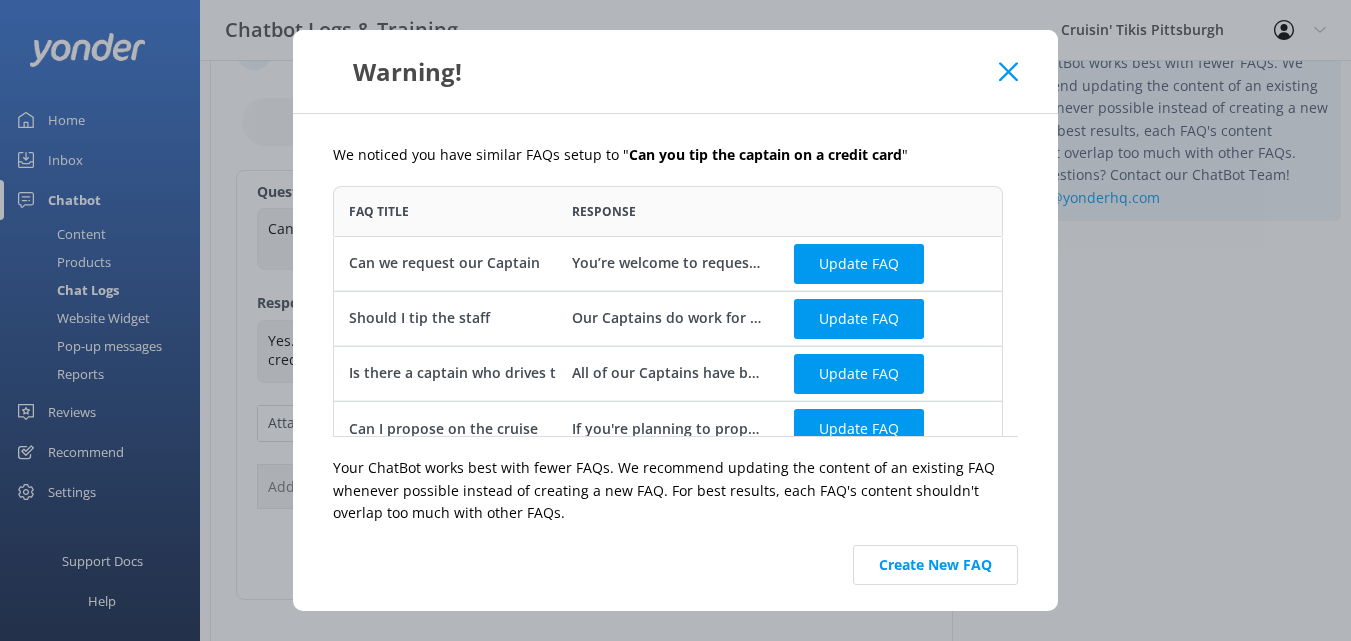 click at bounding box center [890, 211] 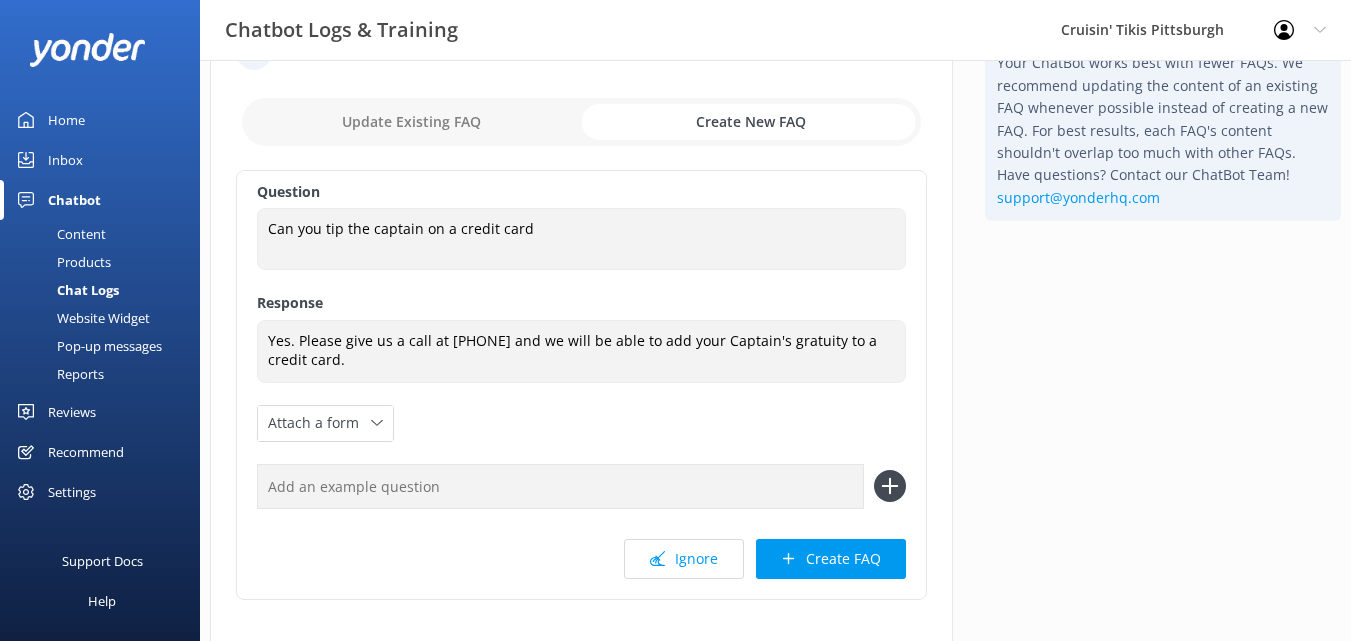 click at bounding box center (581, 122) 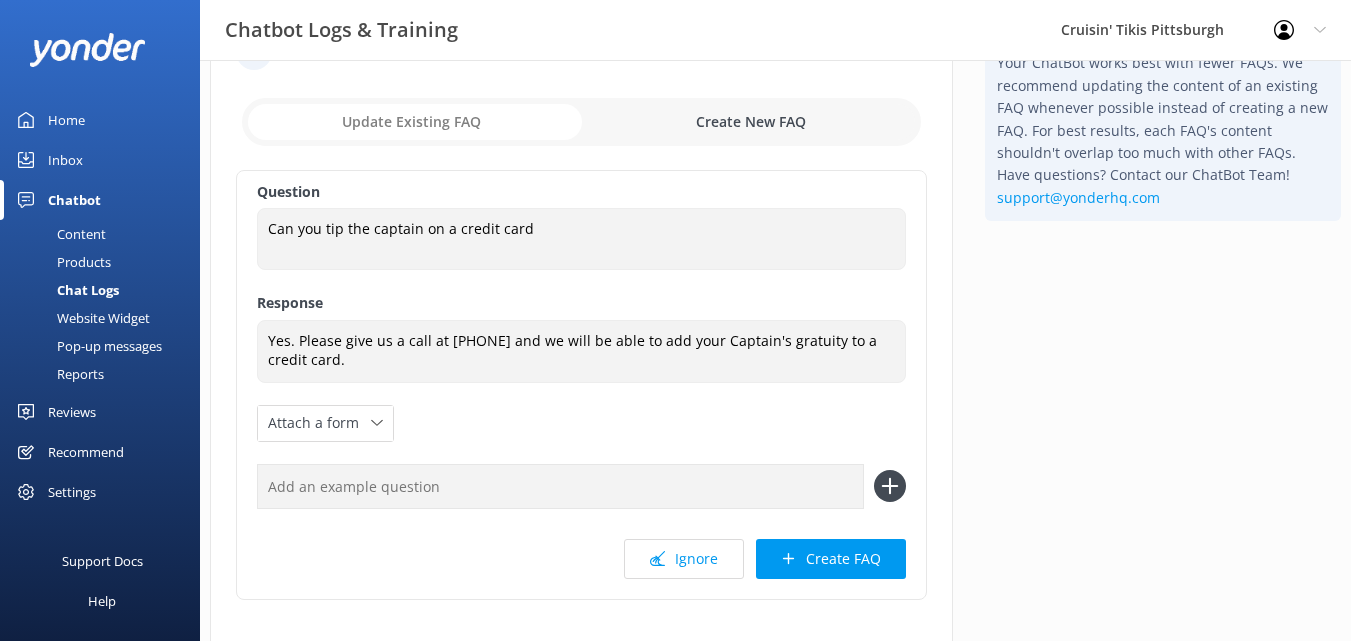 checkbox on "false" 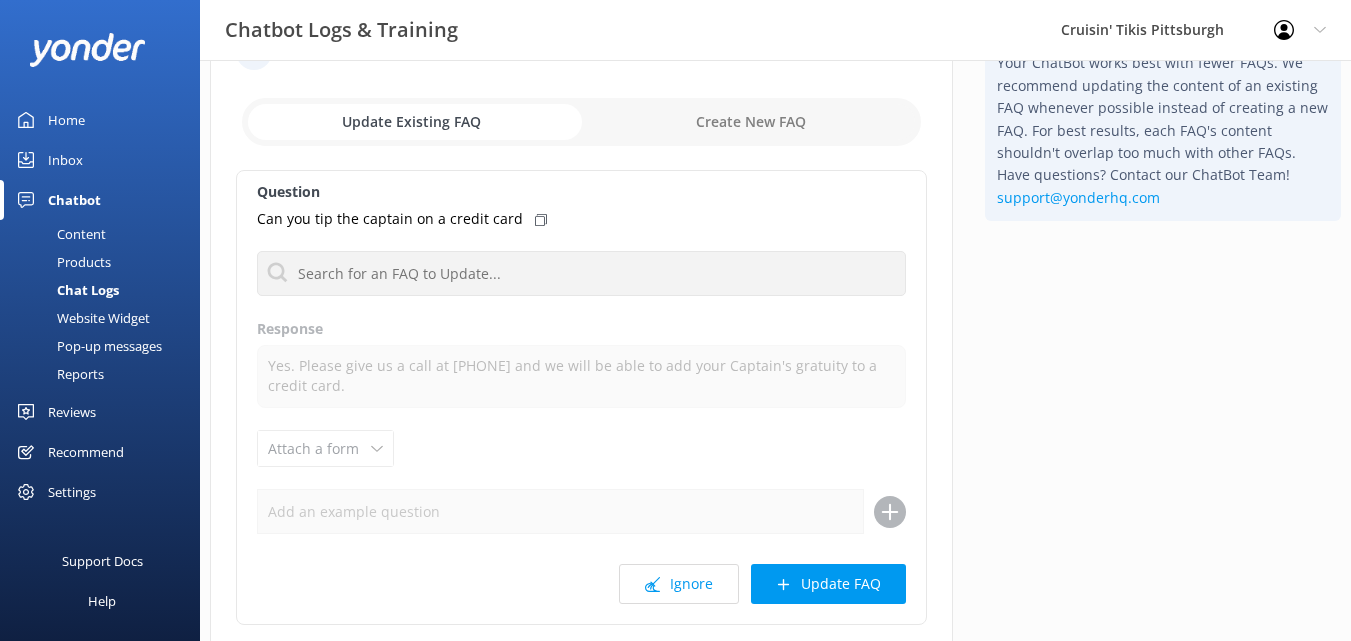 click on "Chatbot" at bounding box center (74, 200) 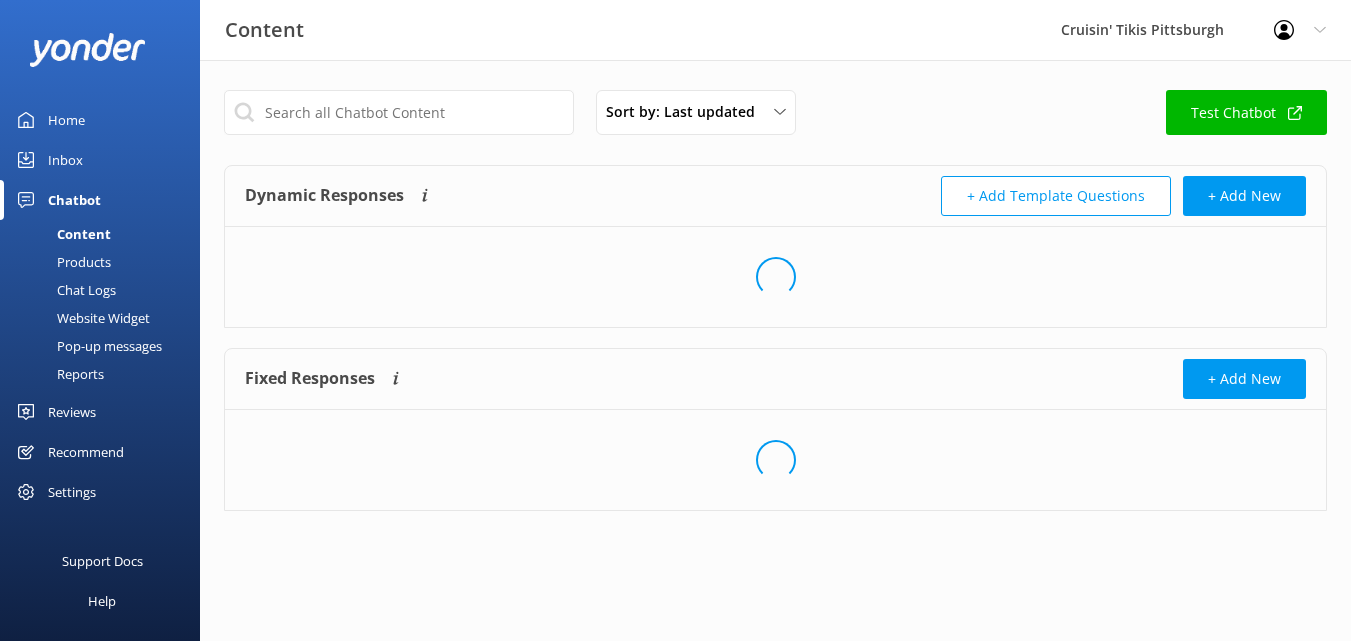 scroll, scrollTop: 0, scrollLeft: 0, axis: both 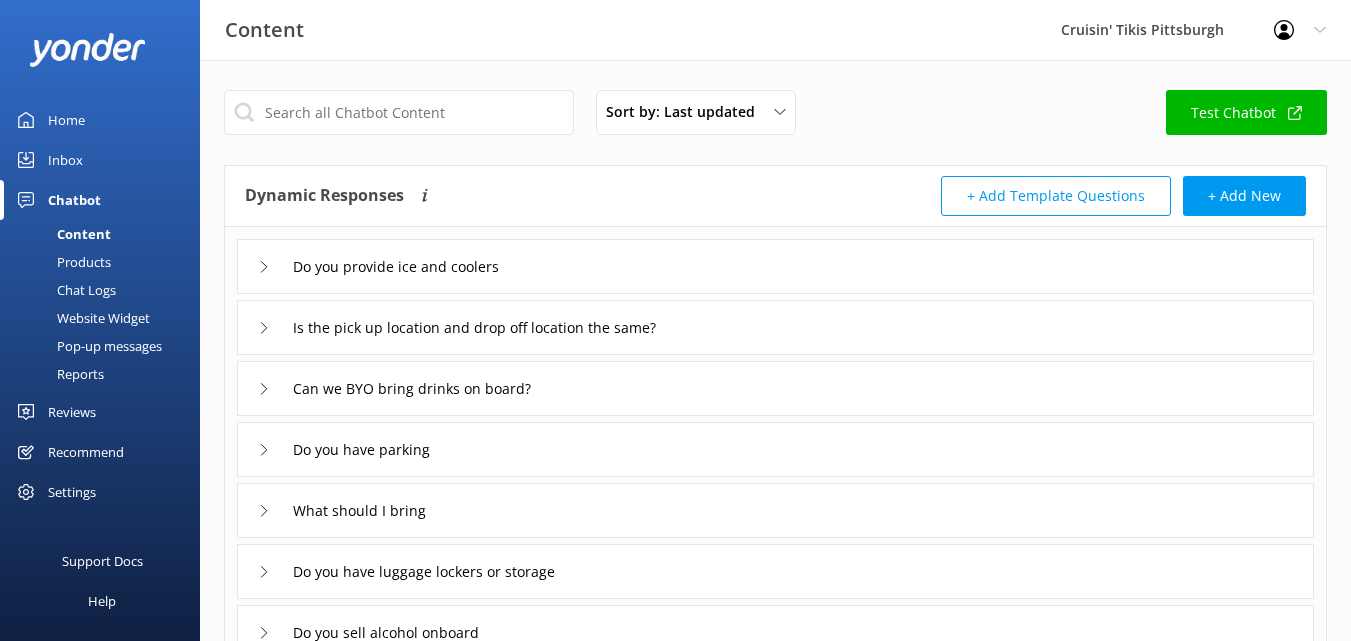 click on "Products" at bounding box center [61, 262] 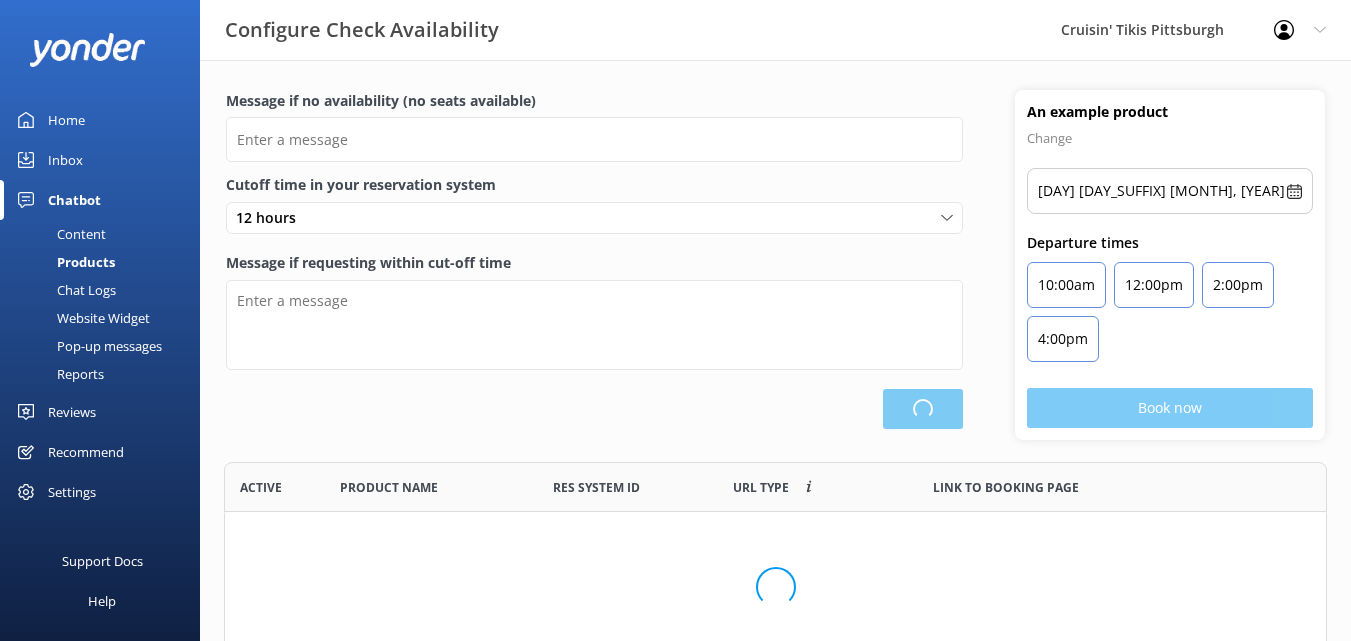 scroll, scrollTop: 16, scrollLeft: 16, axis: both 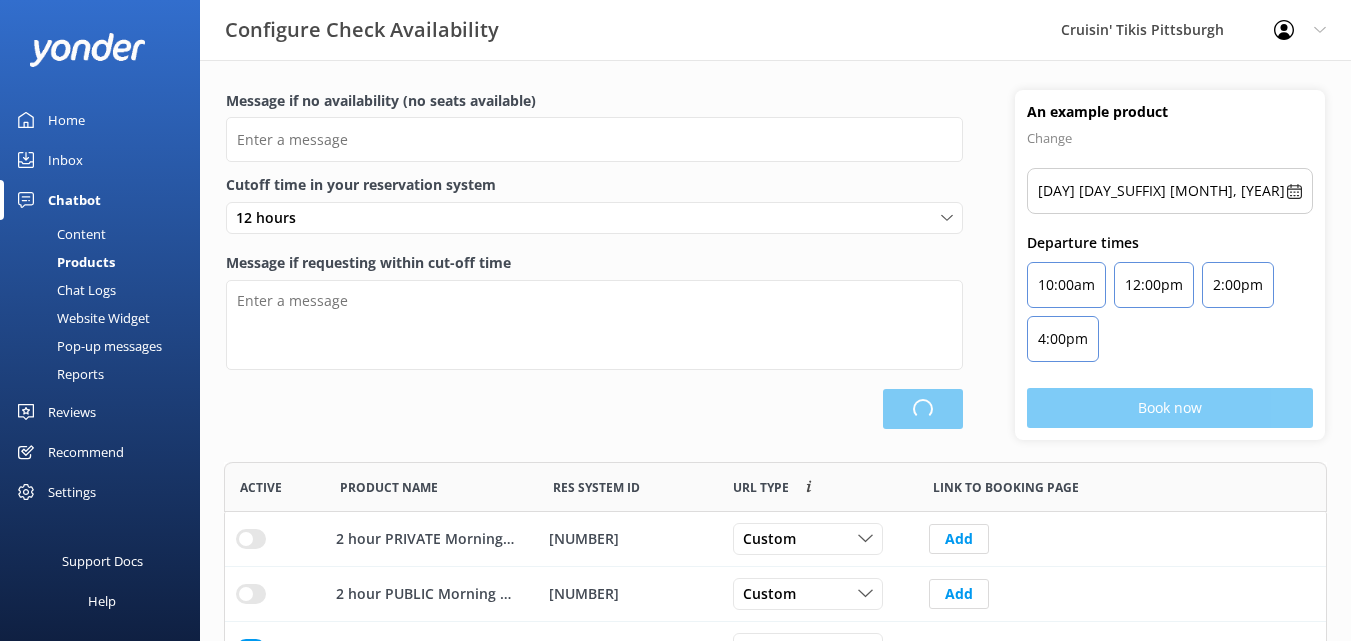 type on "There are no seats available, please check an alternative day" 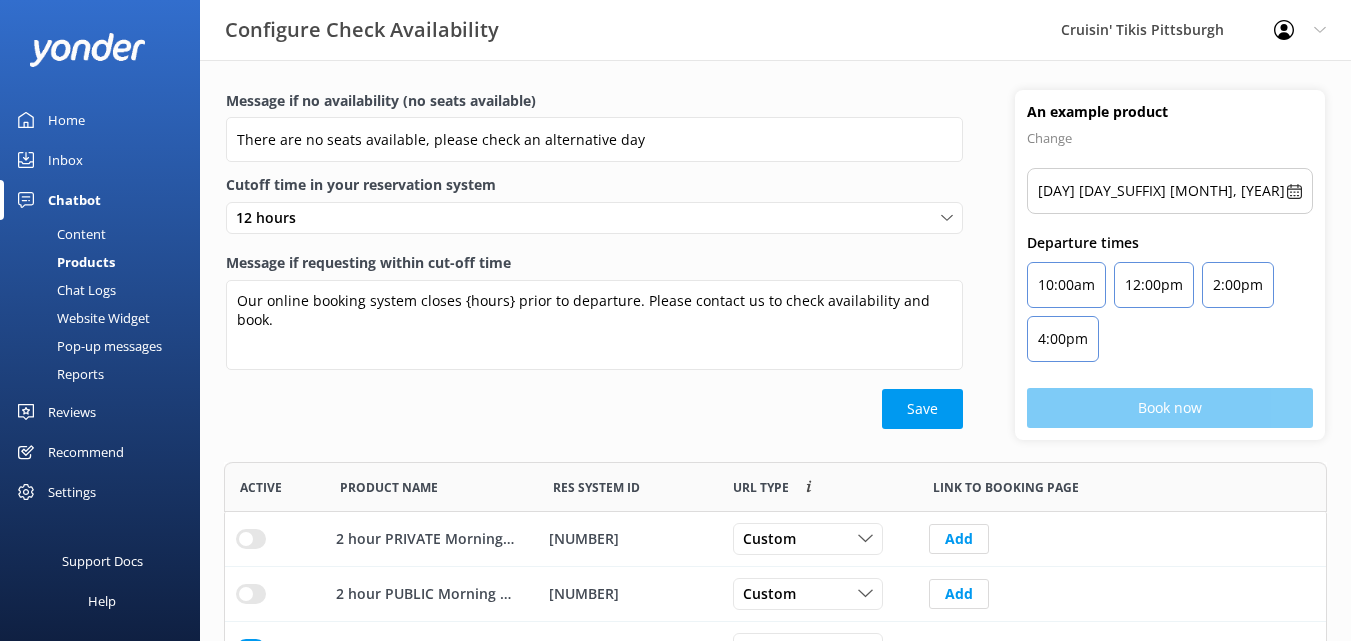 click on "Products" at bounding box center [63, 262] 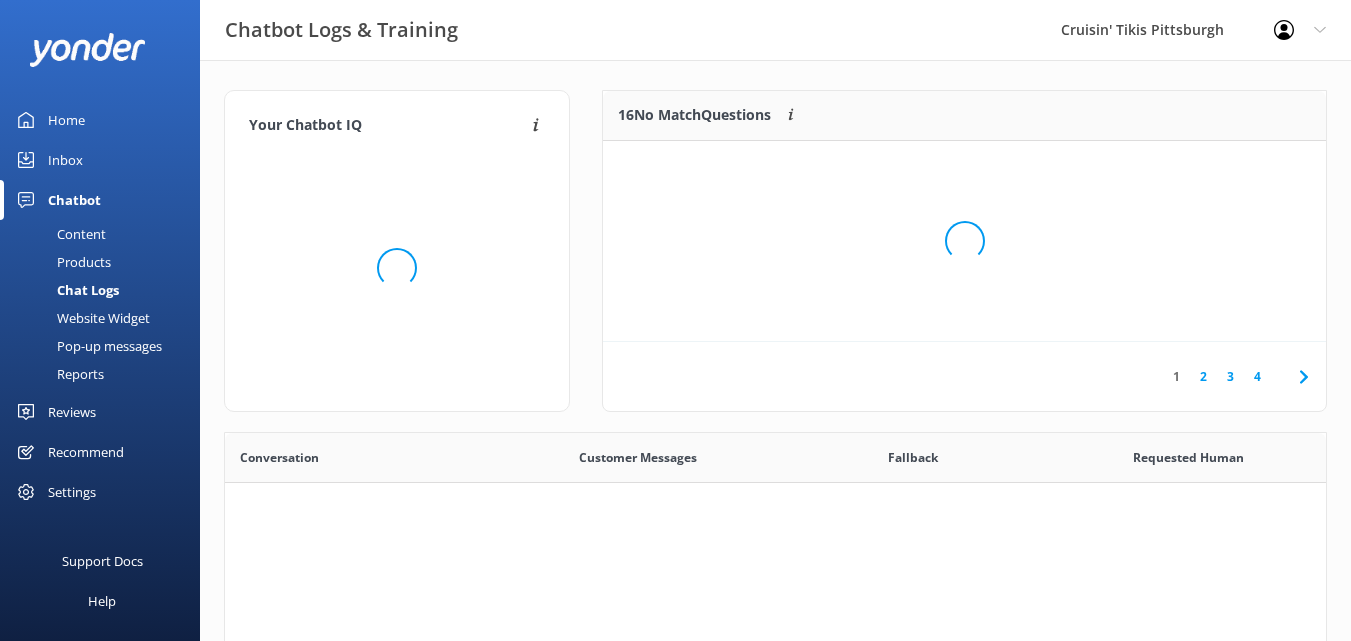 scroll, scrollTop: 16, scrollLeft: 16, axis: both 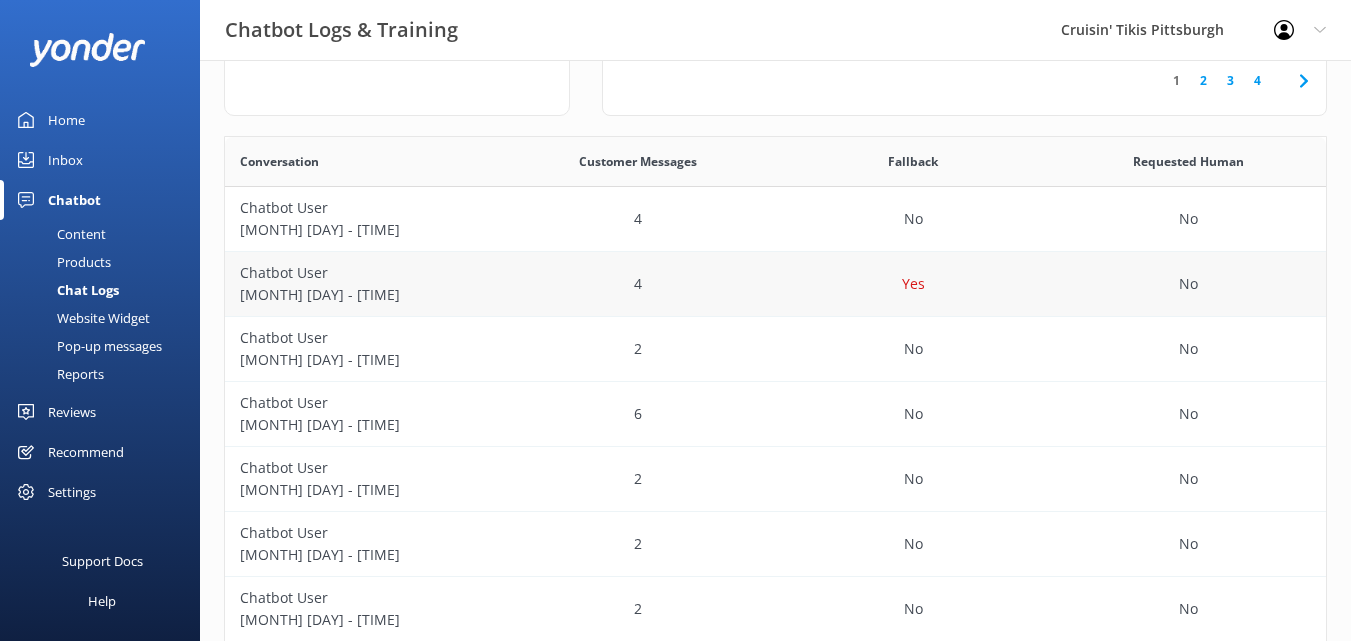 click on "Yes" at bounding box center [913, 284] 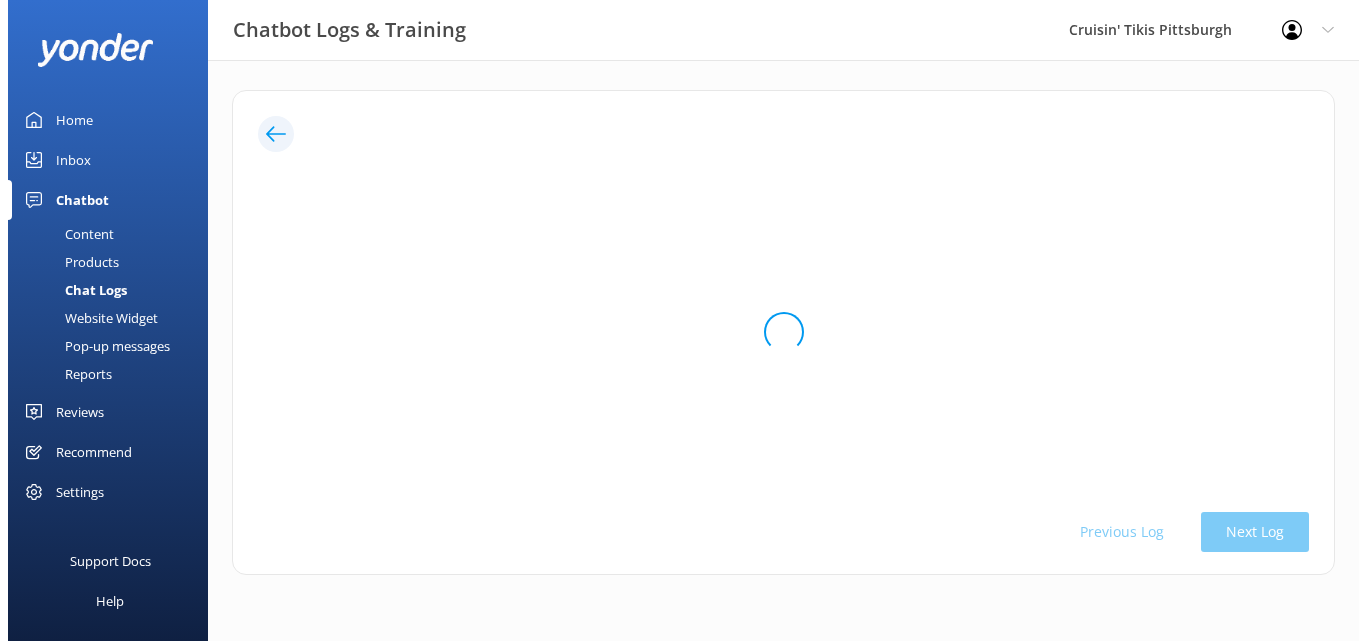 scroll, scrollTop: 0, scrollLeft: 0, axis: both 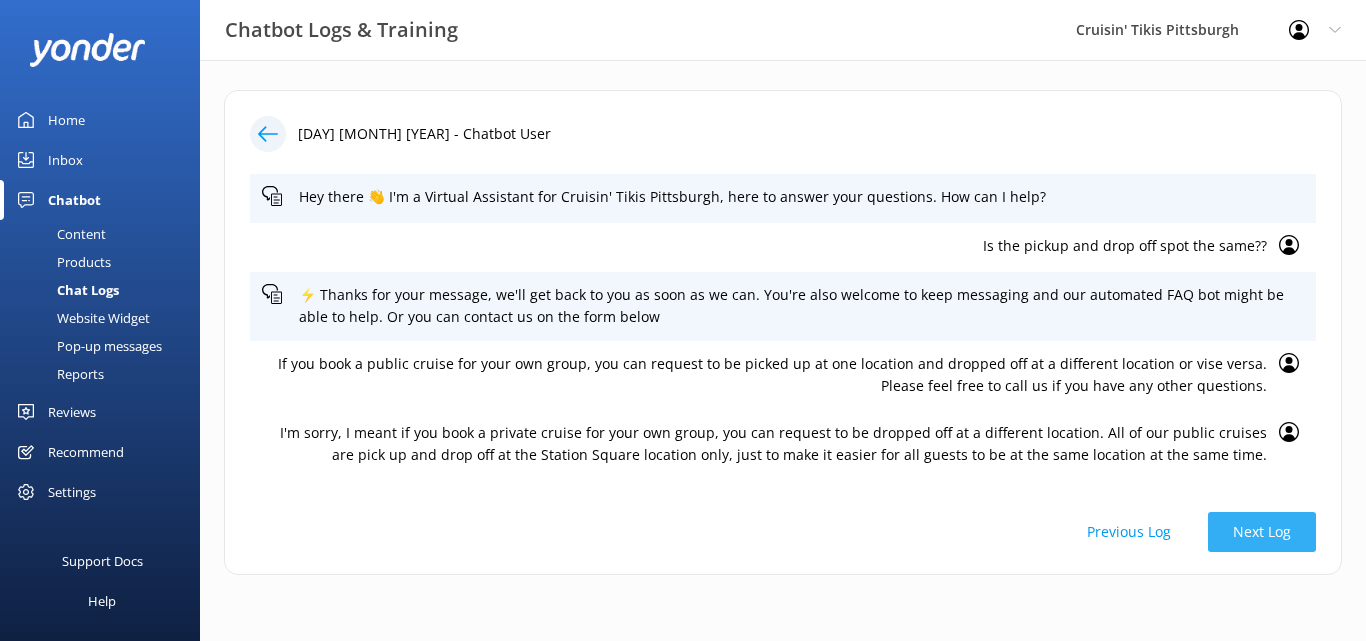 click on "Next Log" at bounding box center (1262, 532) 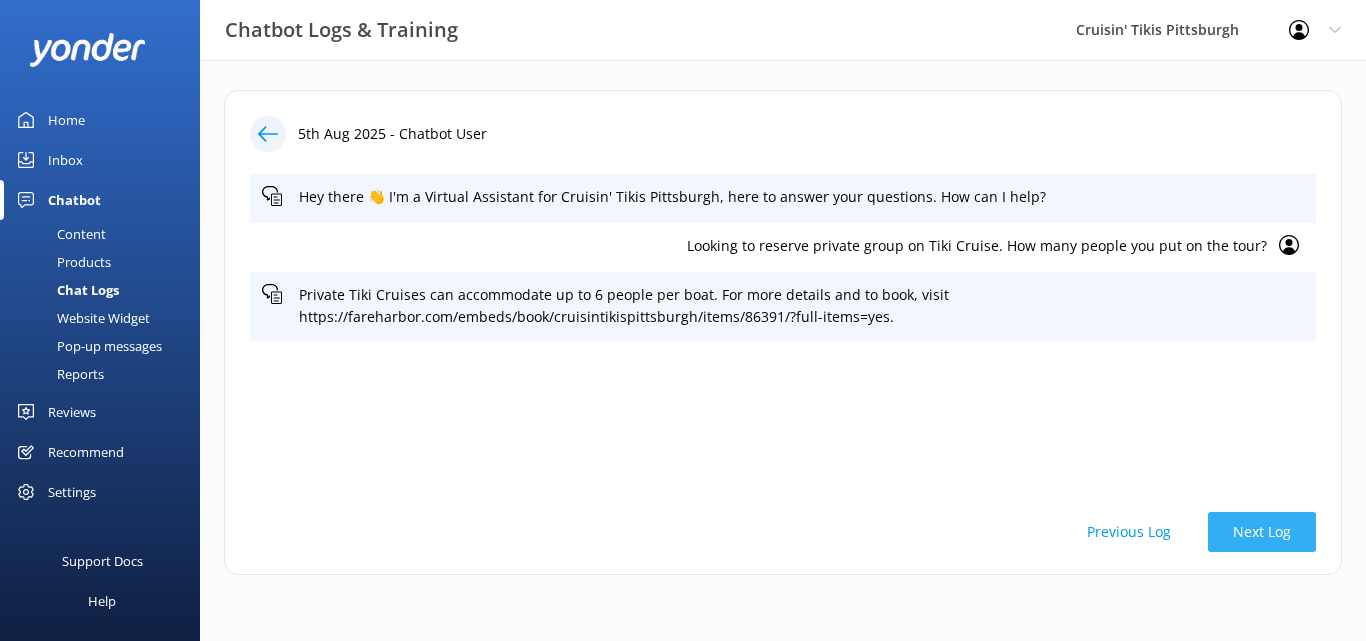 click on "Next Log" at bounding box center [1262, 532] 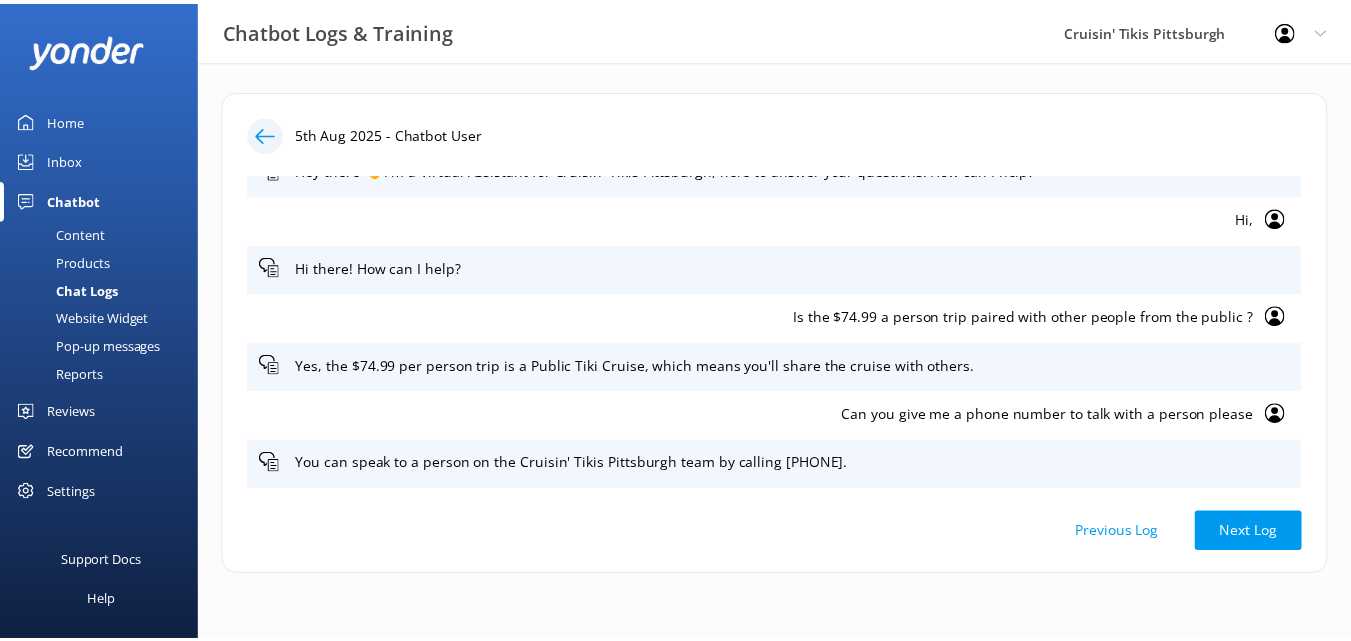 scroll, scrollTop: 0, scrollLeft: 0, axis: both 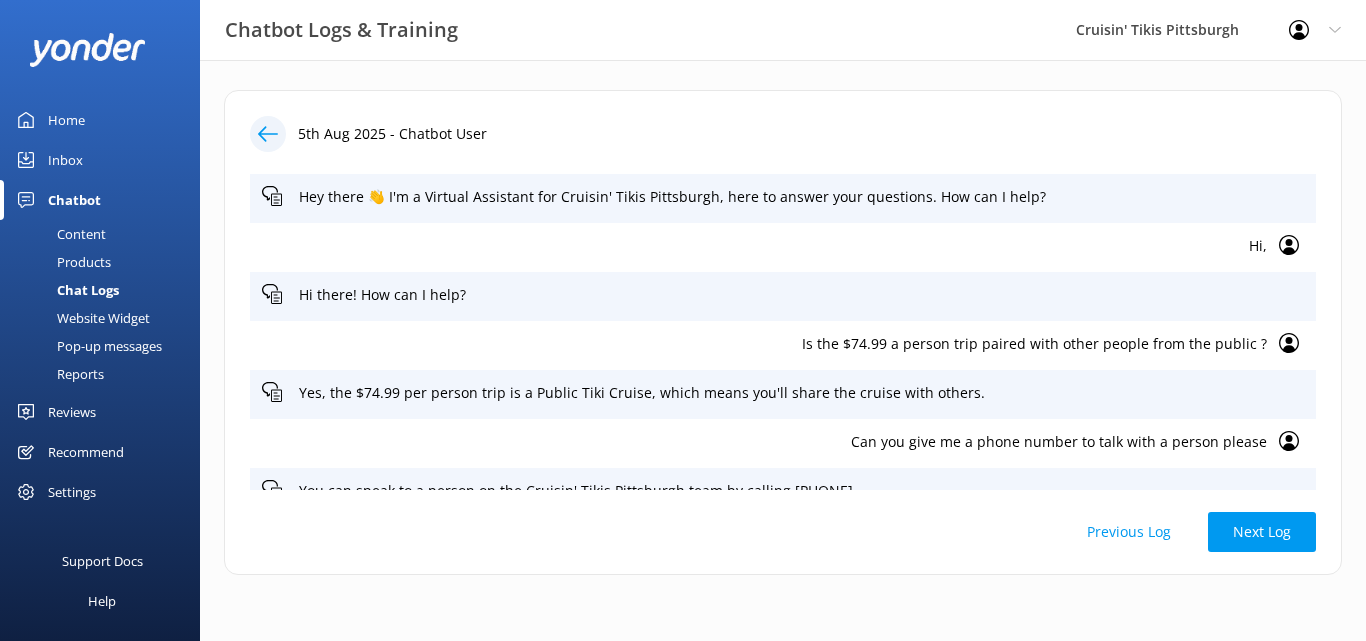 click on "Home" at bounding box center [66, 120] 